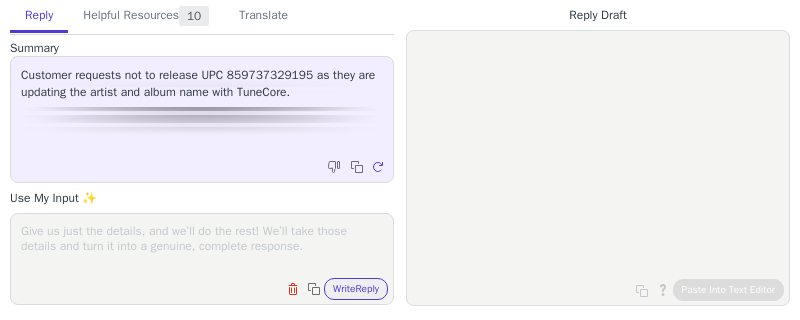 scroll, scrollTop: 0, scrollLeft: 0, axis: both 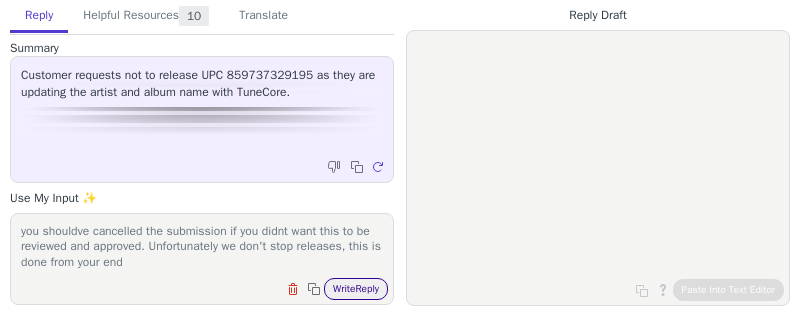 type on "Hi there,
you shouldve cancelled the submission if you didnt want this to be reviewed and approved. Unfortunately we don't stop releases, this is done from your end" 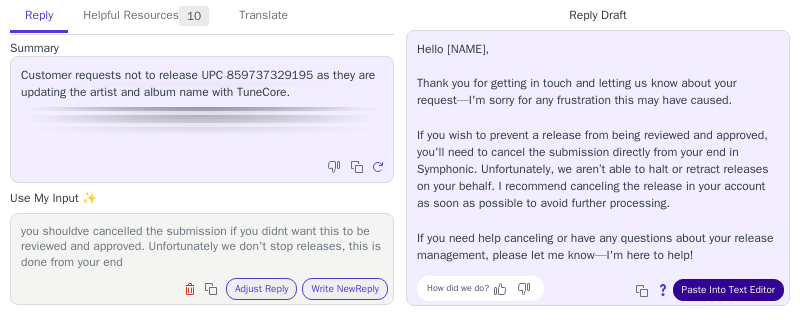click on "Paste Into Text Editor" at bounding box center [728, 290] 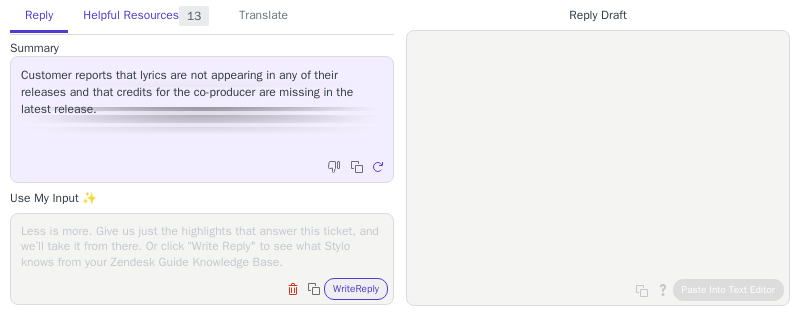 scroll, scrollTop: 0, scrollLeft: 0, axis: both 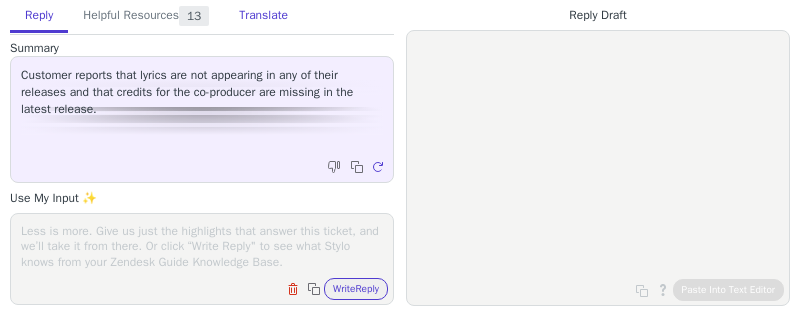 click on "Translate" at bounding box center [263, 16] 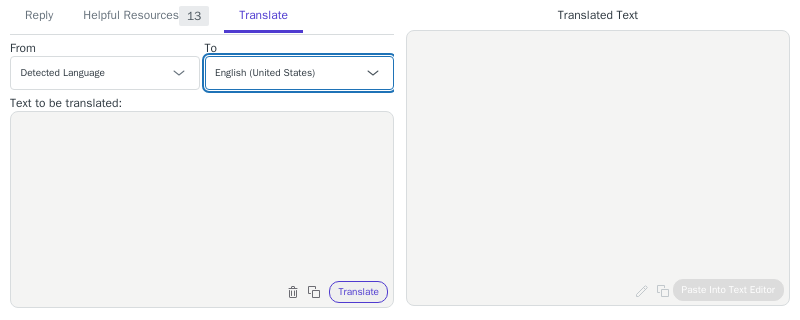 click on "Czech English (United States) Danish Dutch French French (Canada) German Italian Japanese Korean Norwegian Polish Portuguese Portuguese (Brazil) - português (Brasil) Slovak Spanish - español Swedish" at bounding box center [300, 73] 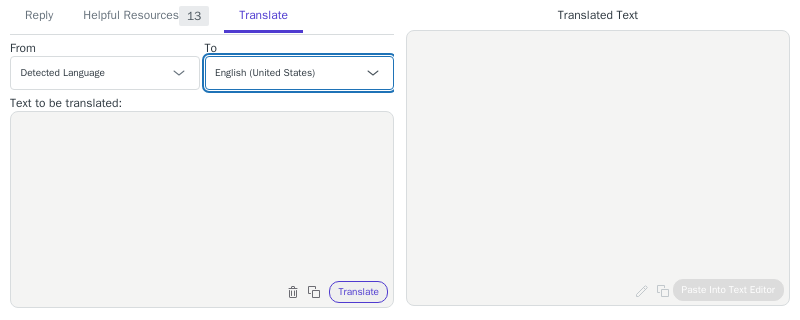 select on "es" 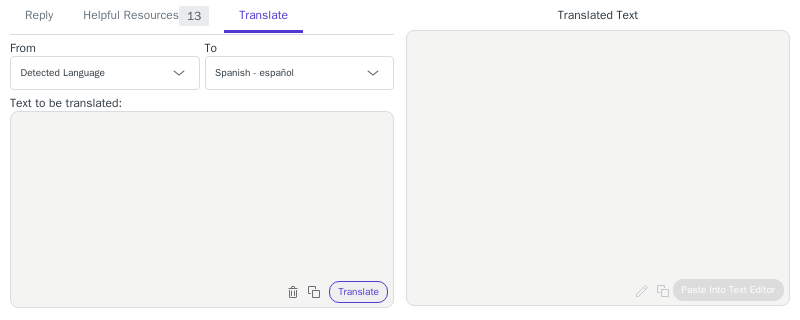 click at bounding box center [202, 197] 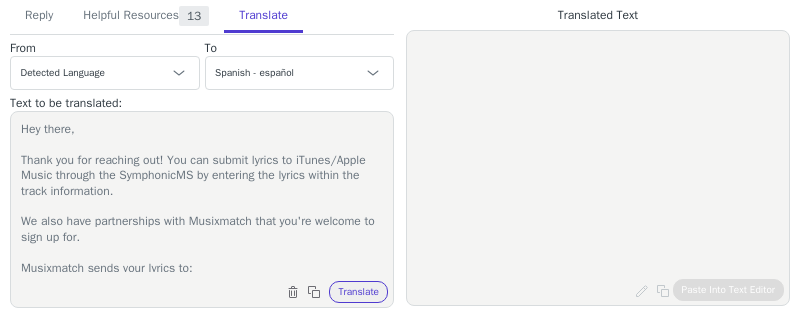 scroll, scrollTop: 250, scrollLeft: 0, axis: vertical 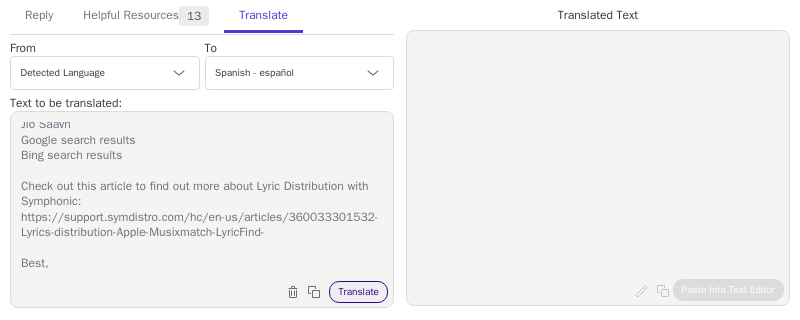 type on "Hey there,
Thank you for reaching out! You can submit lyrics to iTunes/Apple Music through the SymphonicMS by entering the lyrics within the track information.
We also have partnerships with Musixmatch that you're welcome to sign up for.
Musixmatch sends your lyrics to:
Apple Music
Spotify
Amazon Music
Instagram
Shazam
Jio Saavn
Google search results
Bing search results
Check out this article to find out more about Lyric Distribution with Symphonic:
https://support.symdistro.com/hc/en-us/articles/360033301532-Lyrics-distribution-Apple-Musixmatch-LyricFind-
Best," 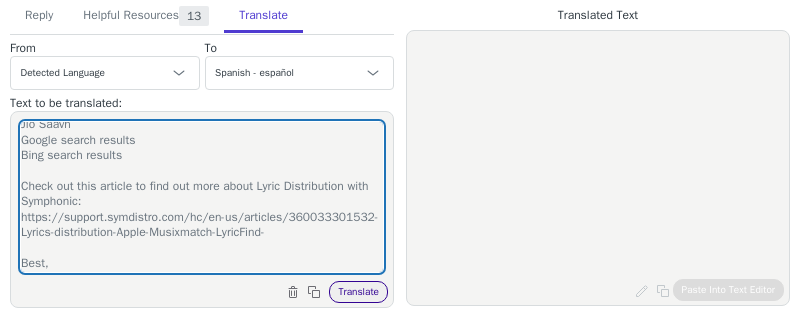 click on "Translate" at bounding box center (358, 292) 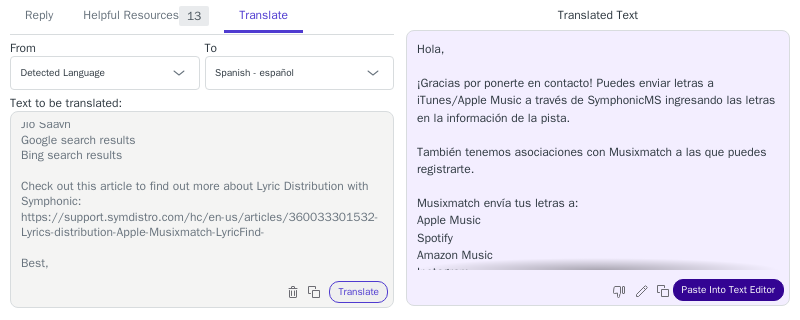 click on "Paste Into Text Editor" at bounding box center [728, 290] 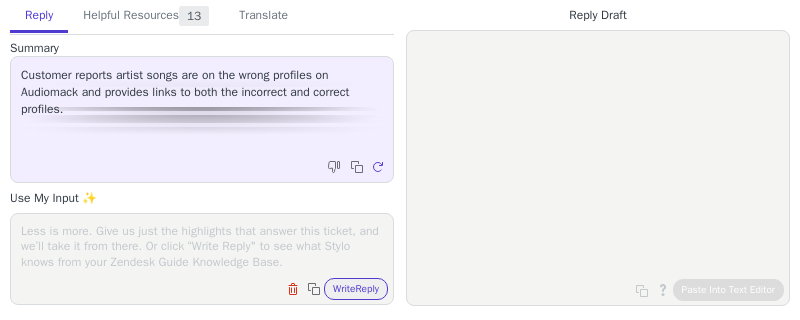 scroll, scrollTop: 0, scrollLeft: 0, axis: both 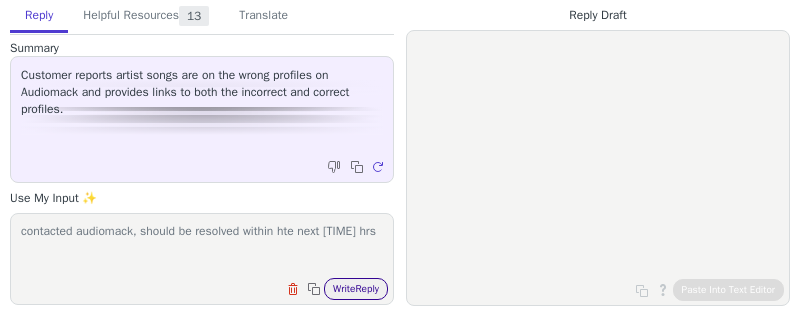 type on "contacted audiomack, should be resolved within hte next [TIME] hrs" 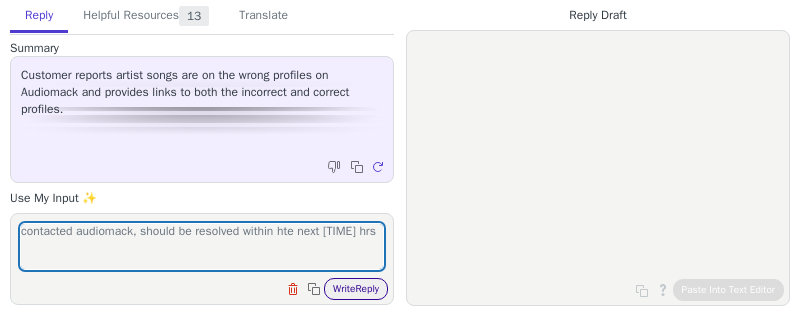click on "Write  Reply" at bounding box center (356, 289) 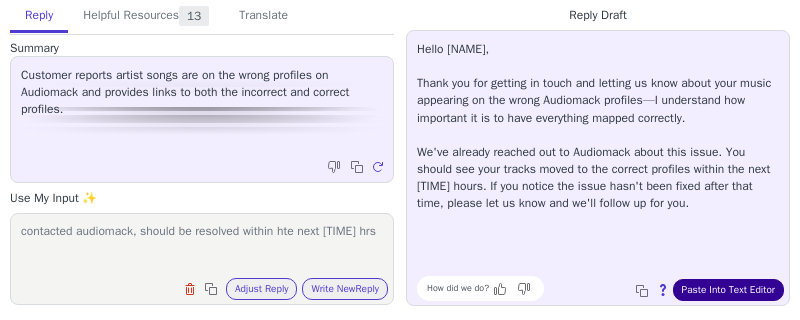 click on "Paste Into Text Editor" at bounding box center (728, 290) 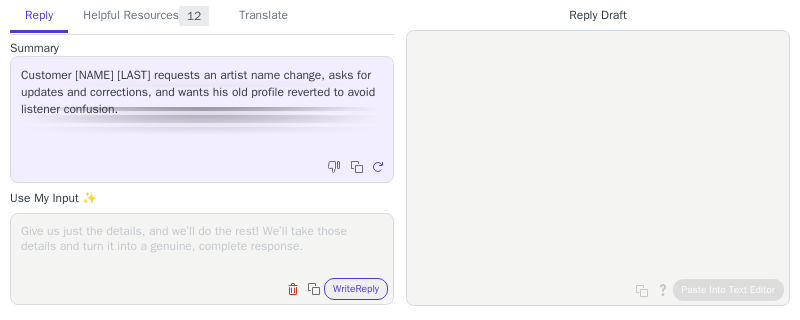 scroll, scrollTop: 0, scrollLeft: 0, axis: both 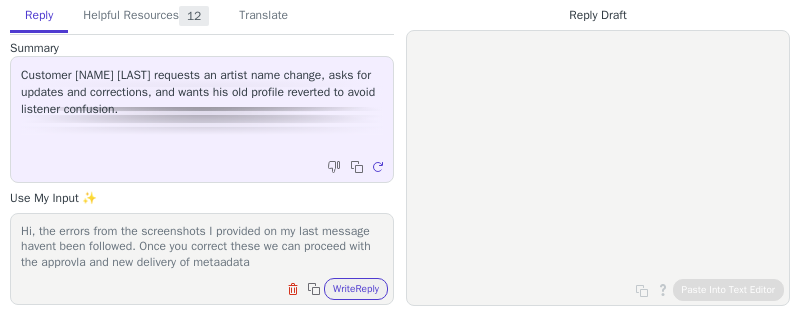 click on "Hi, the errors from the screenshots I provided on my last message havent been followed. Once you correct these we can proceed with the approvla and new delivery of metaadata" at bounding box center (202, 246) 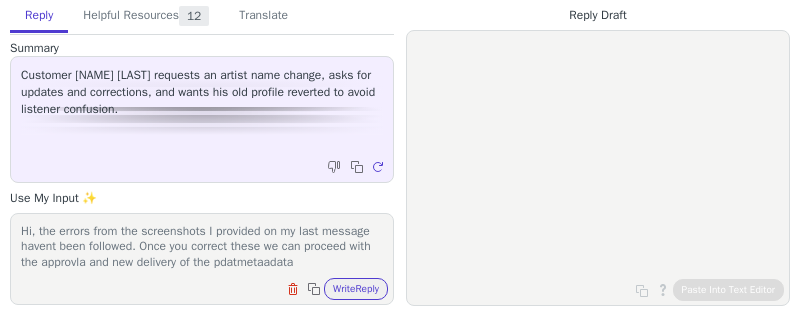 scroll, scrollTop: 16, scrollLeft: 0, axis: vertical 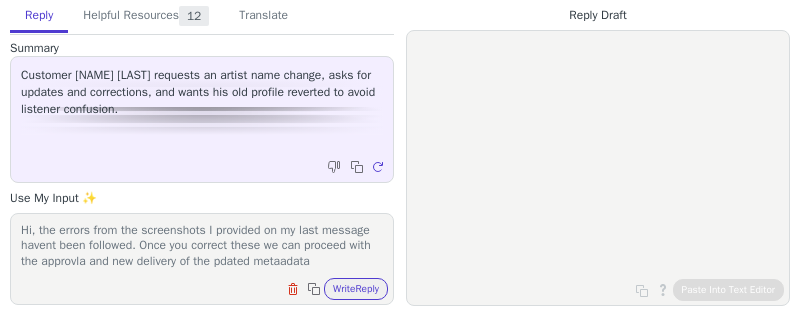 click on "Hi, the errors from the screenshots I provided on my last message havent been followed. Once you correct these we can proceed with the approvla and new delivery of the pdated metaadata" at bounding box center (202, 246) 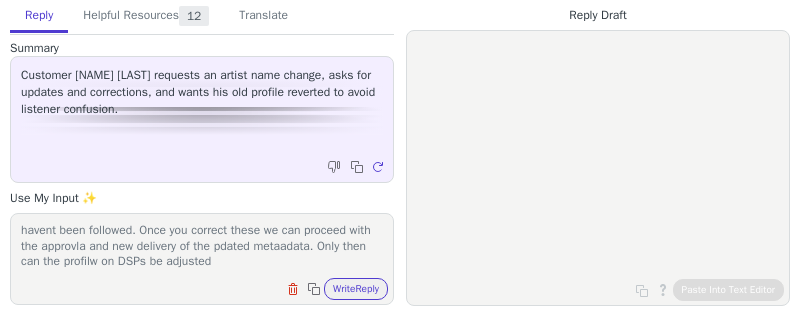 type on "Hi, the errors from the screenshots I provided on my last message havent been followed. Once you correct these we can proceed with the approvla and new delivery of the pdated metaadata. Only then can the profilw on DSPs be adjusted" 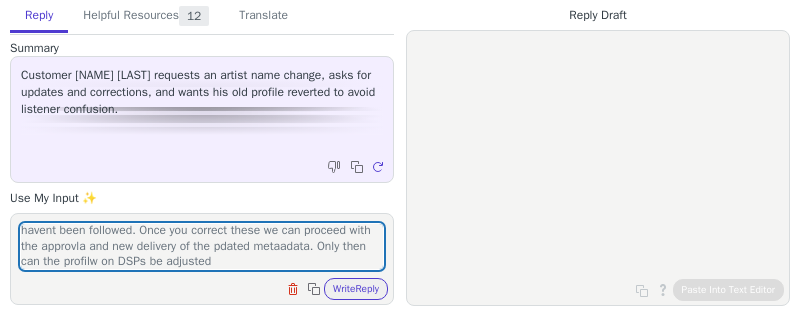 click on "Hi, the errors from the screenshots I provided on my last message havent been followed. Once you correct these we can proceed with the approvla and new delivery of the pdated metaadata. Only then can the profilw on DSPs be adjusted Clear field Copy to clipboard Write  Reply" at bounding box center (202, 259) 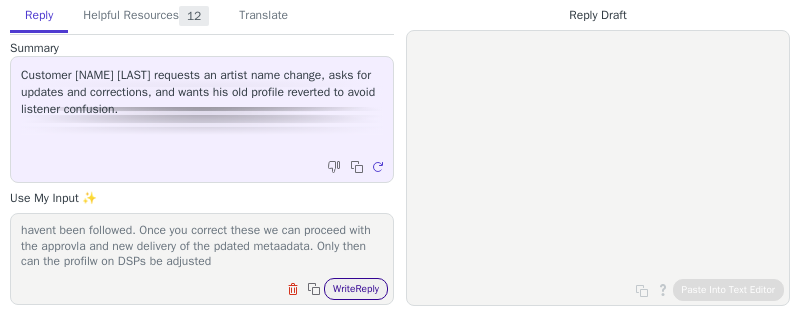 click on "Write  Reply" at bounding box center [356, 289] 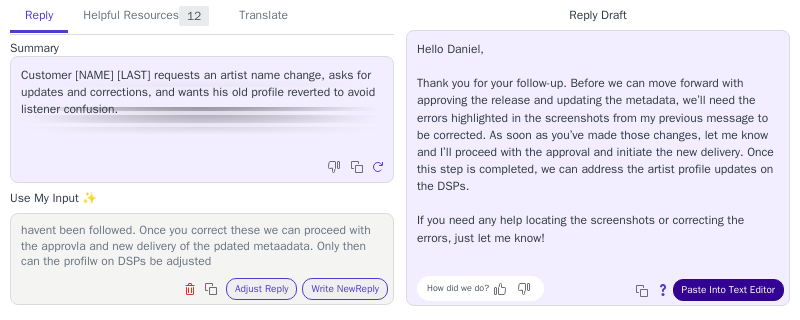 click on "Paste Into Text Editor" at bounding box center (728, 290) 